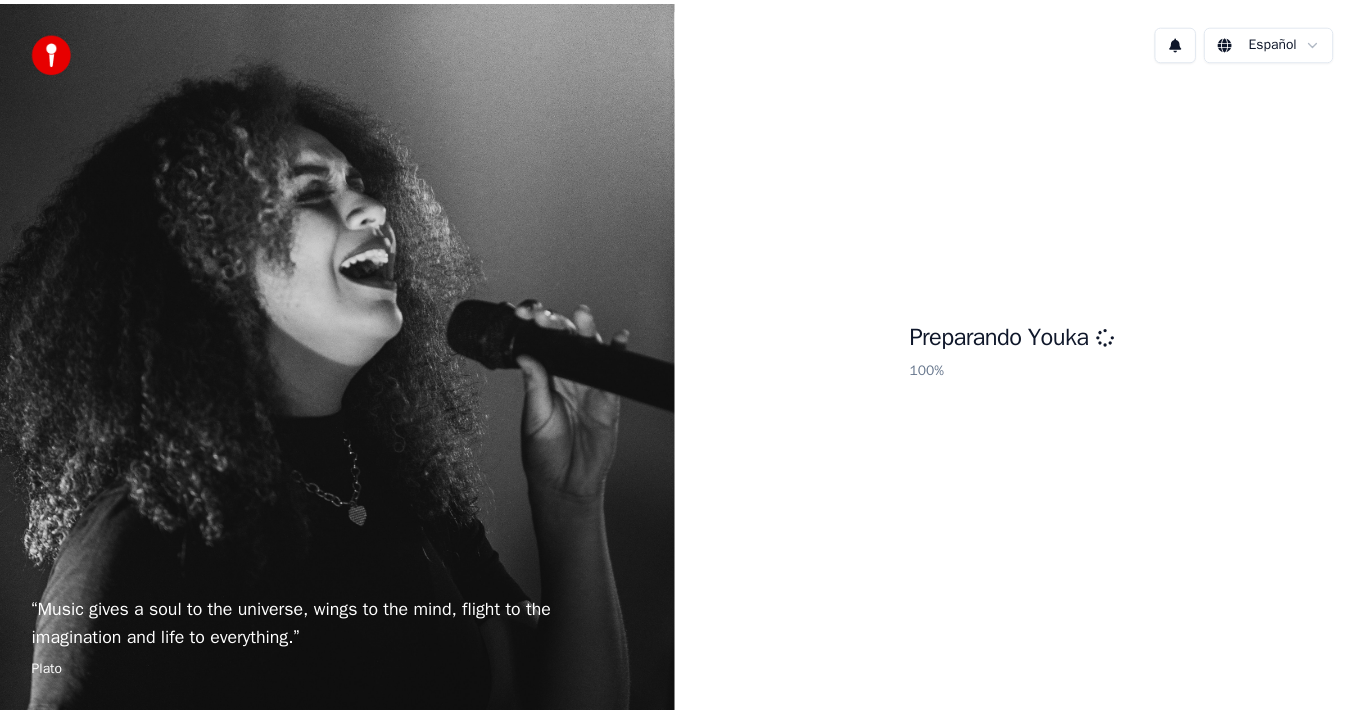 scroll, scrollTop: 0, scrollLeft: 0, axis: both 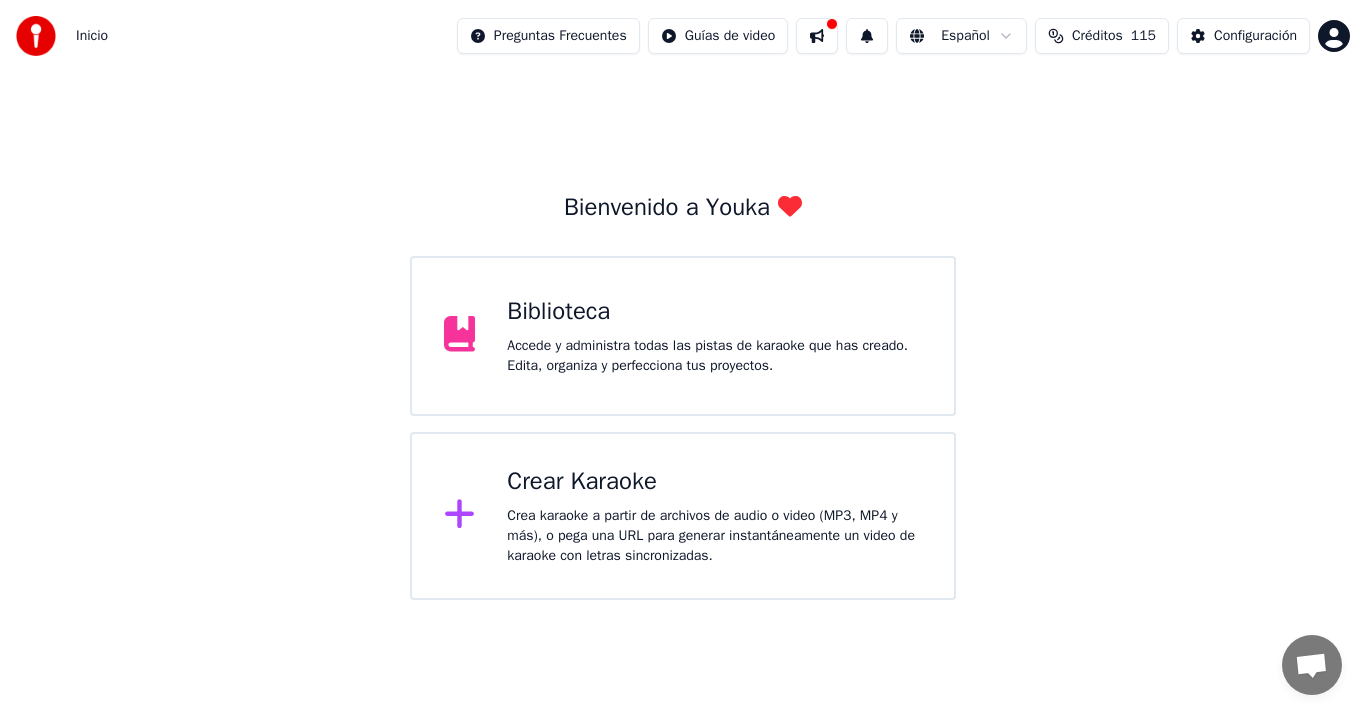 click on "Accede y administra todas las pistas de karaoke que has creado. Edita, organiza y perfecciona tus proyectos." at bounding box center (714, 356) 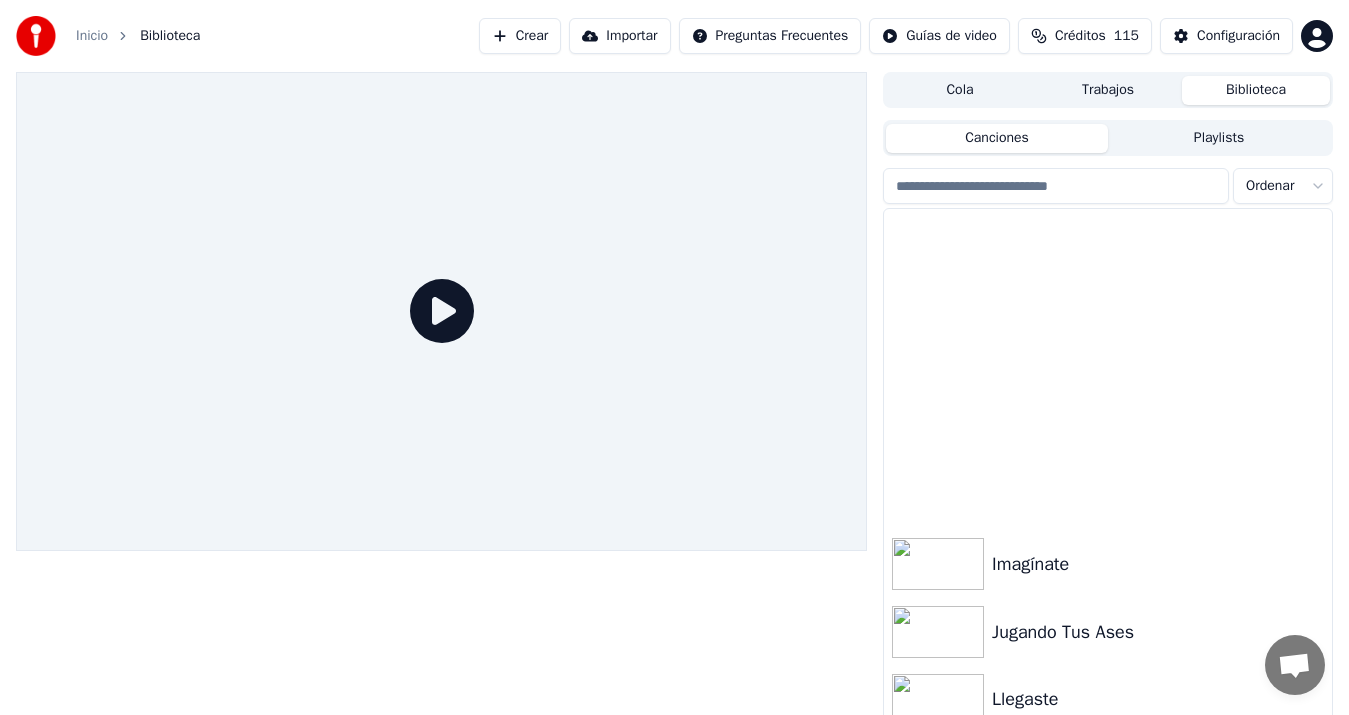 scroll, scrollTop: 1200, scrollLeft: 0, axis: vertical 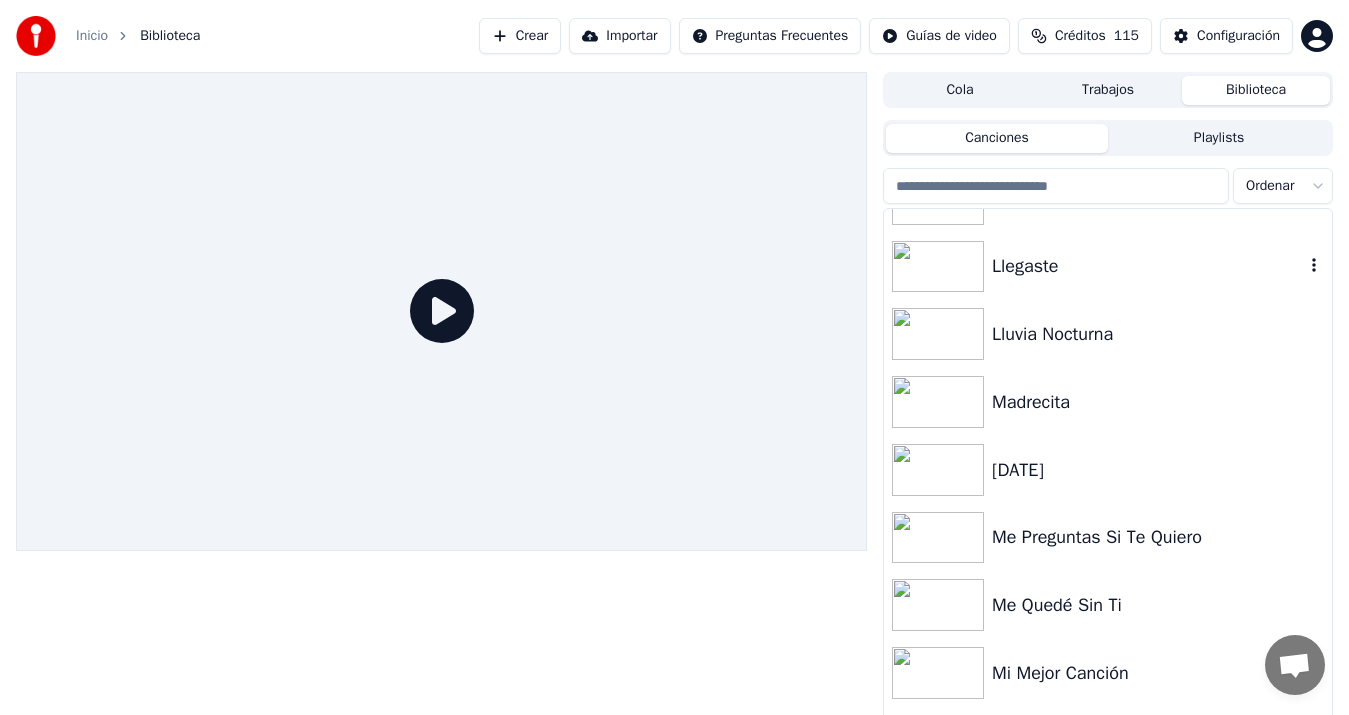 click on "Llegaste" at bounding box center [1148, 266] 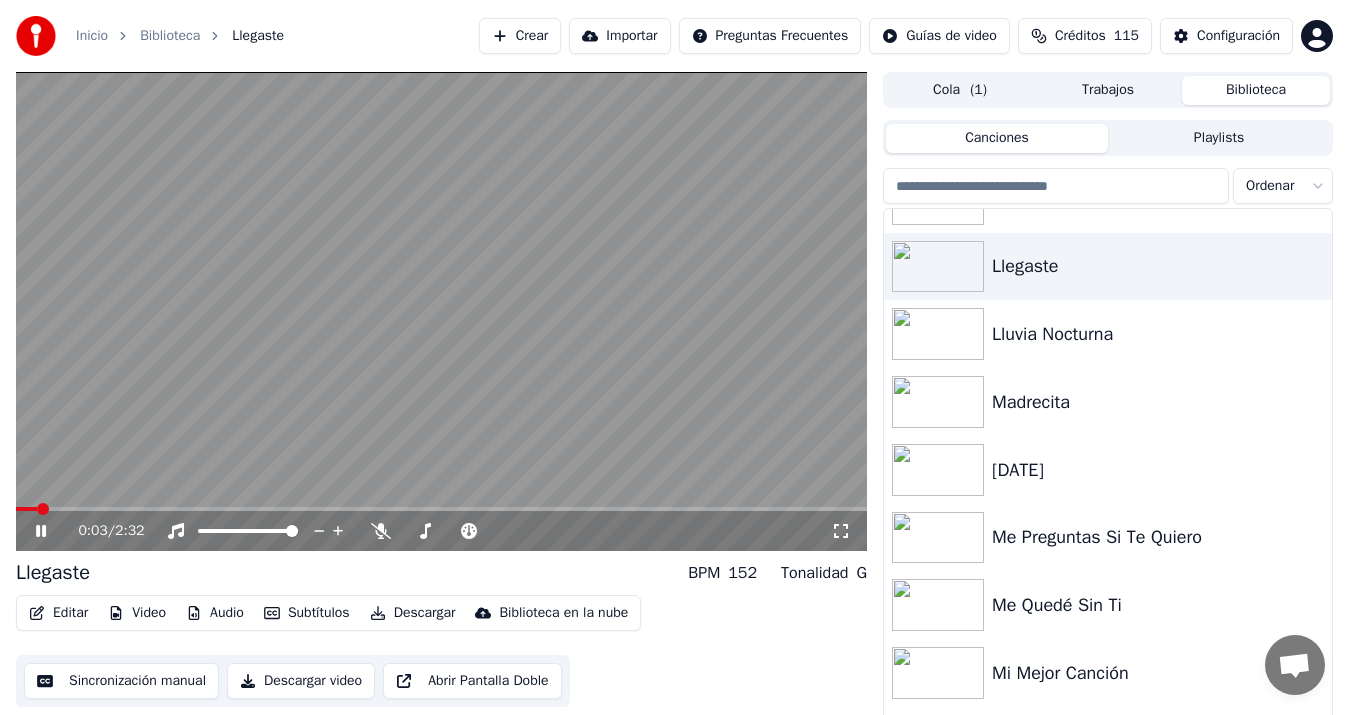 click 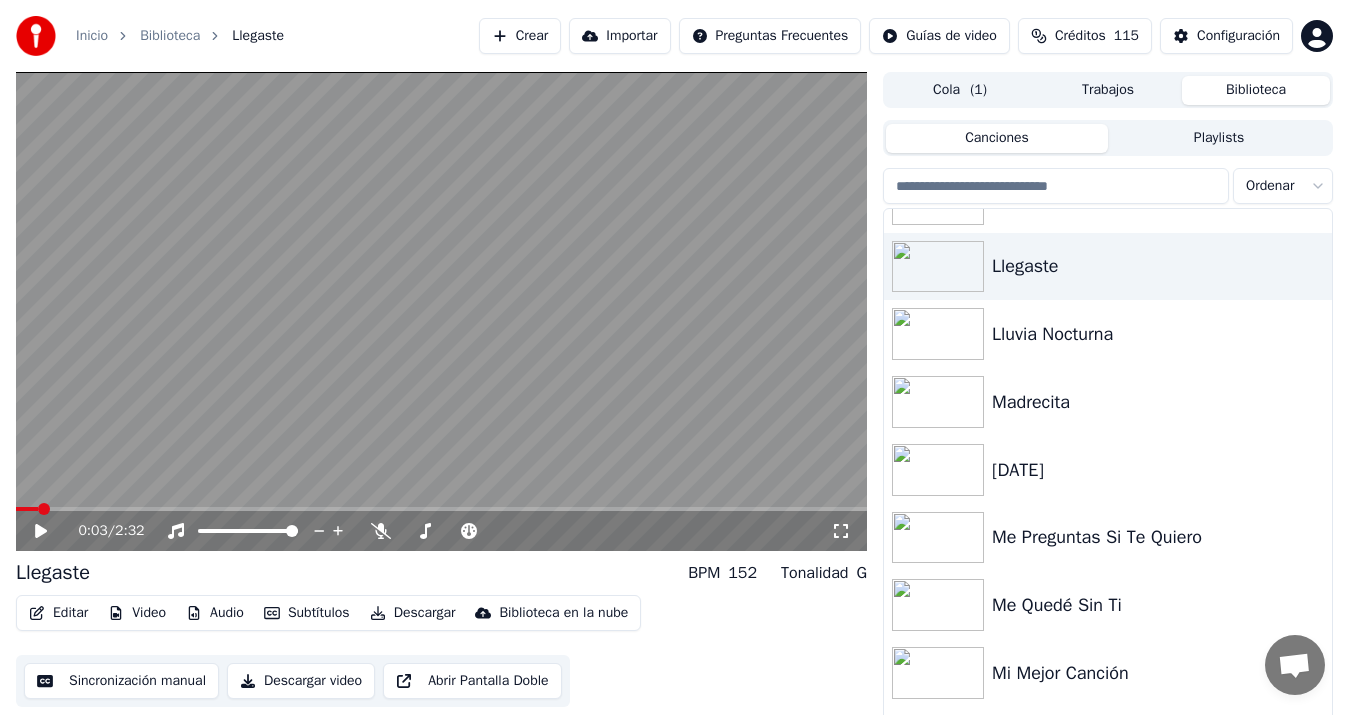 click on "Audio" at bounding box center [215, 613] 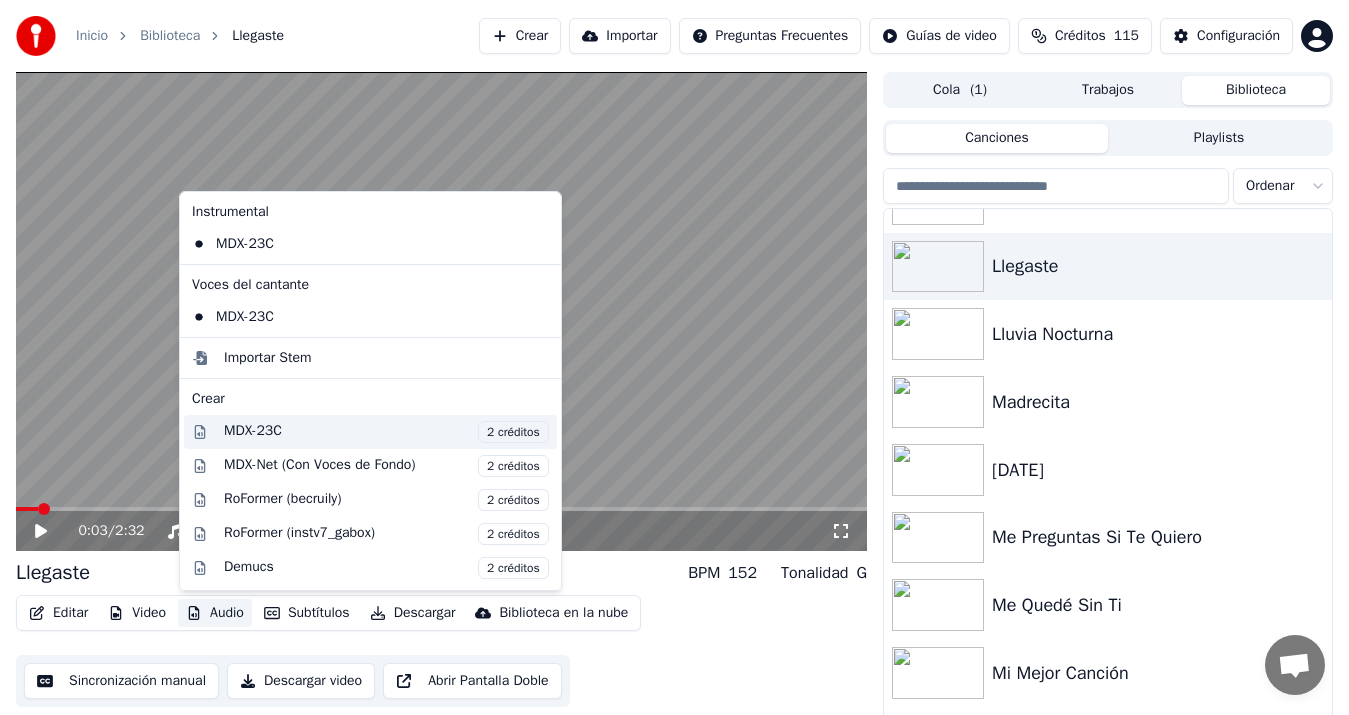 scroll, scrollTop: 169, scrollLeft: 0, axis: vertical 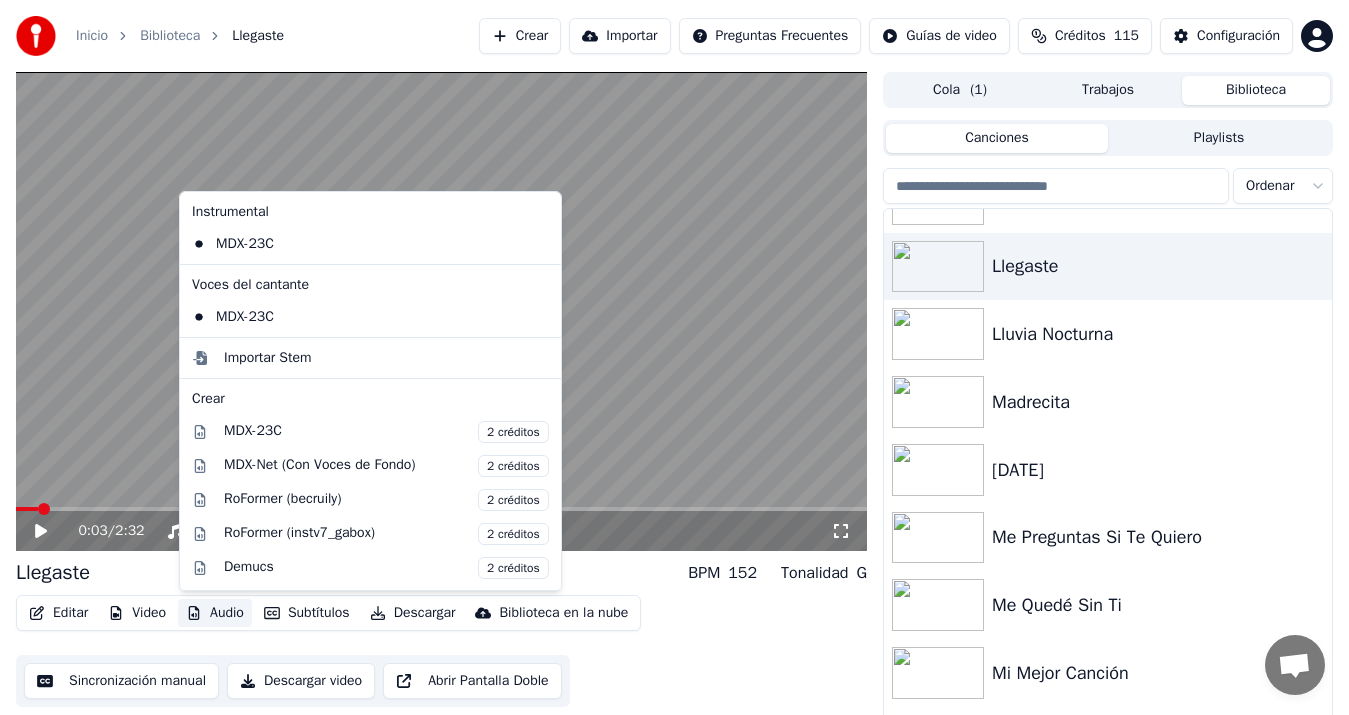 type 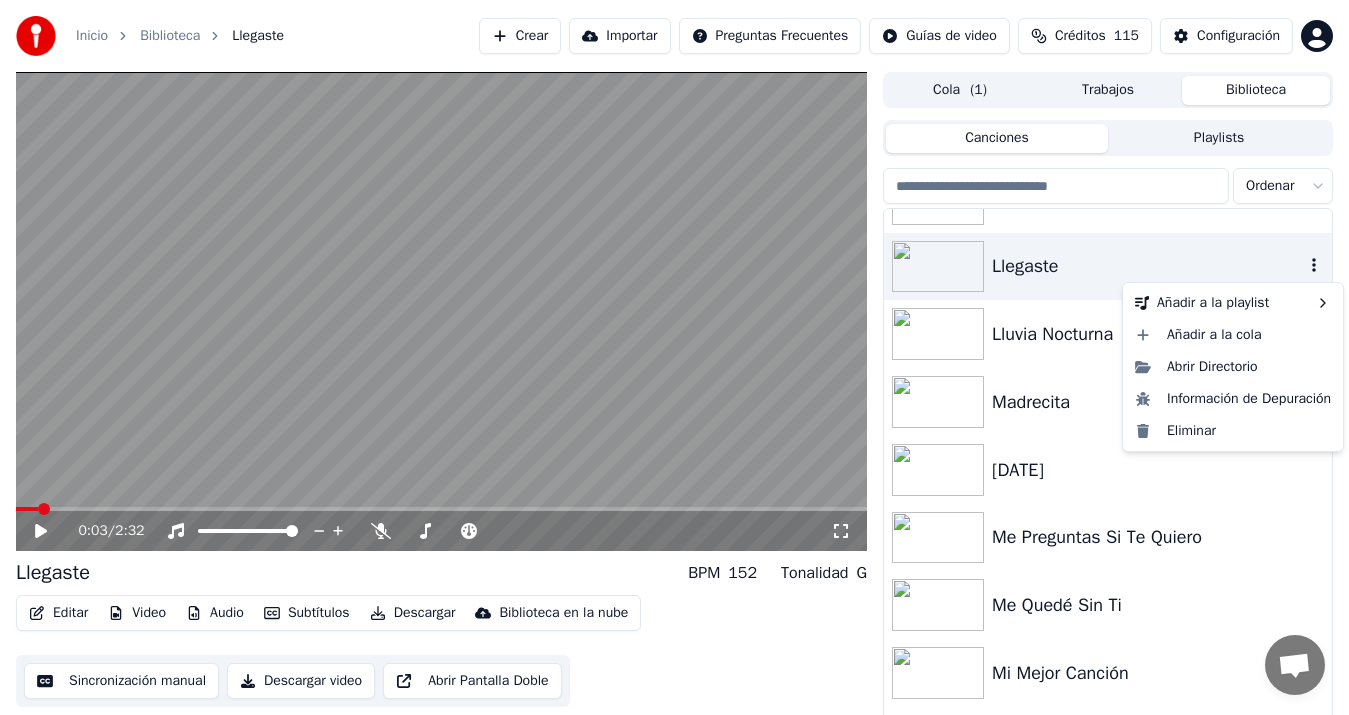 click 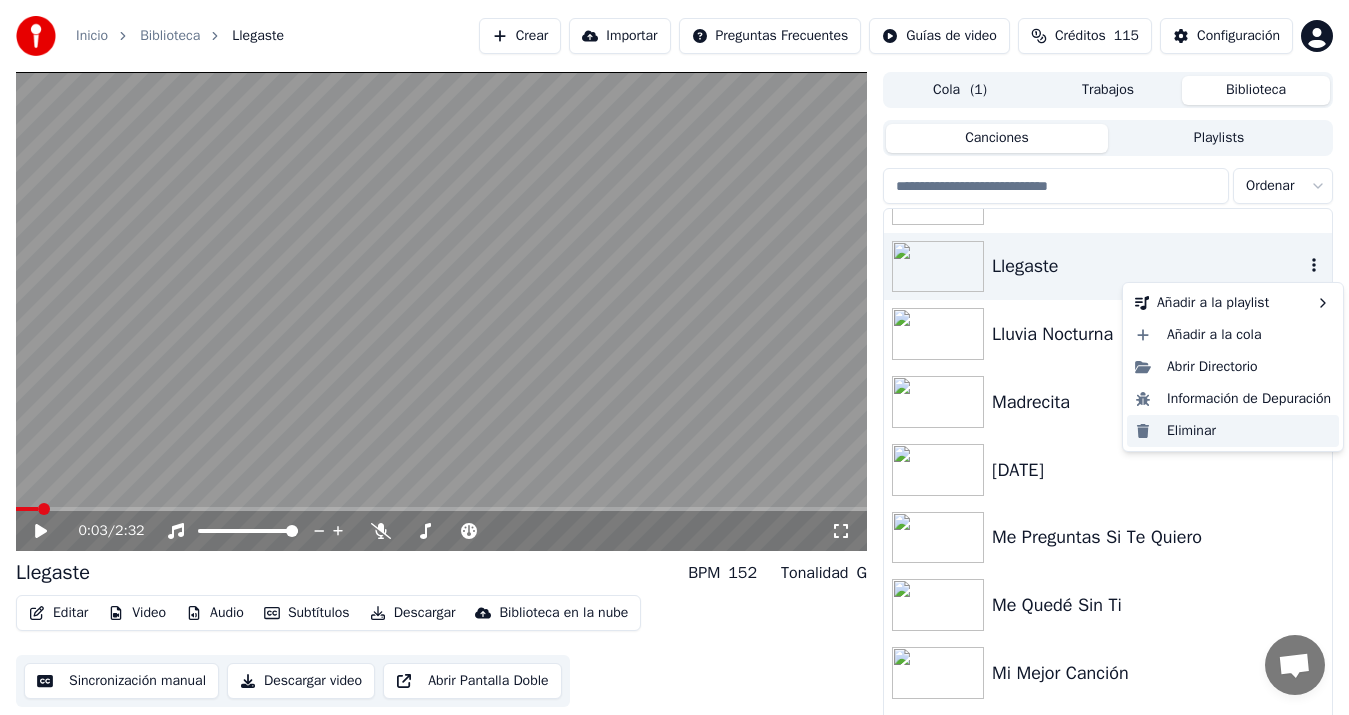 click on "Eliminar" at bounding box center (1233, 431) 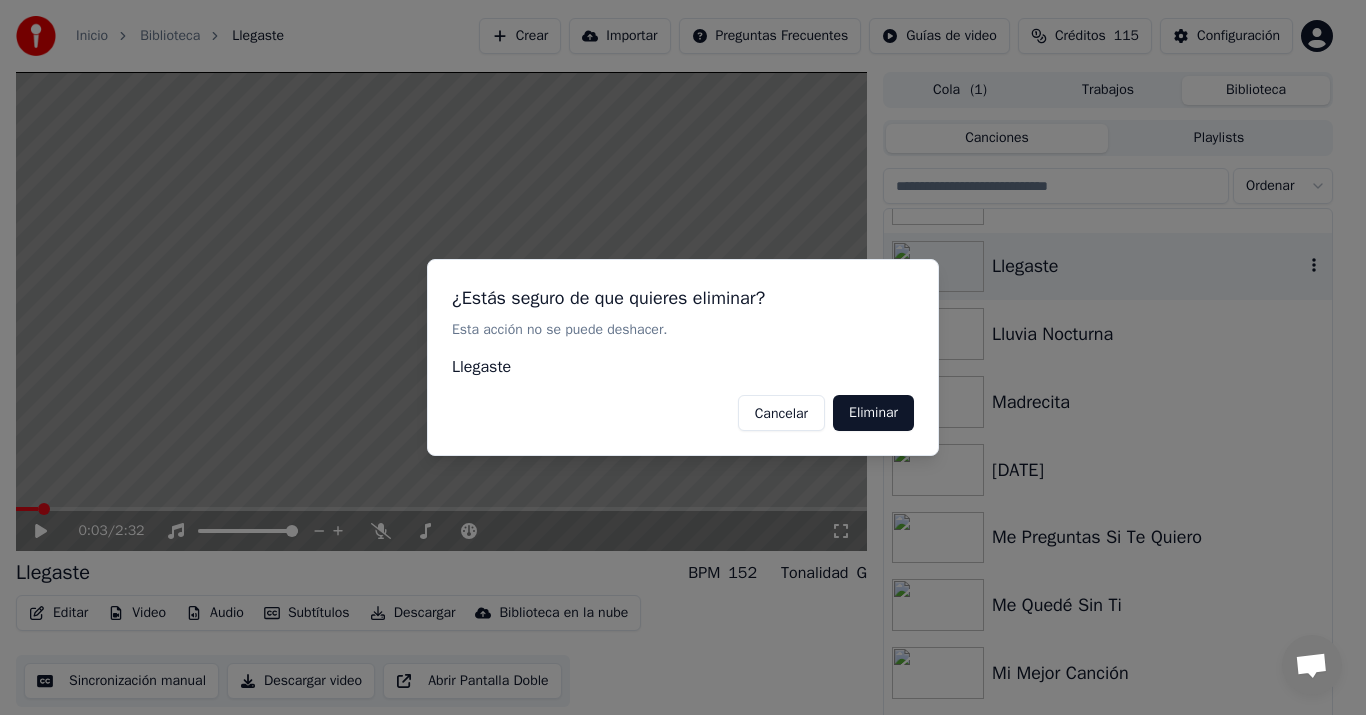 click on "Eliminar" at bounding box center [873, 413] 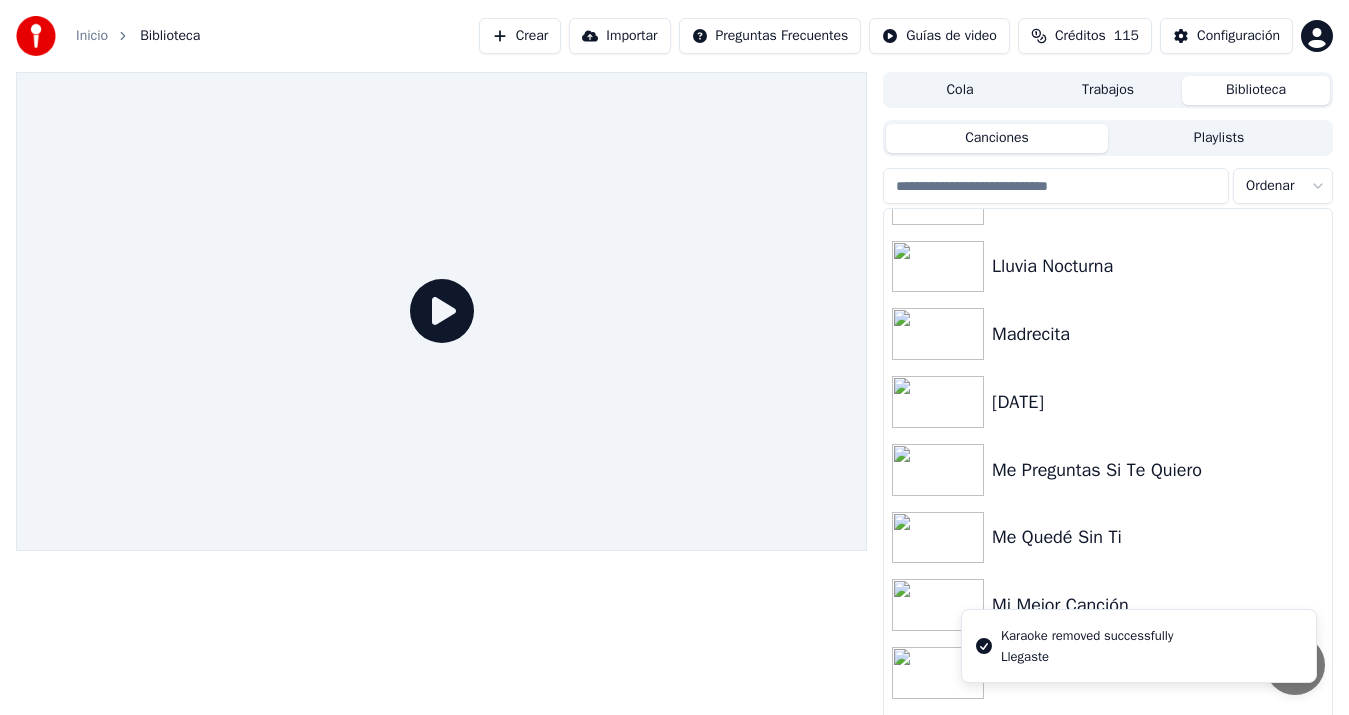 click on "Crear" at bounding box center [520, 36] 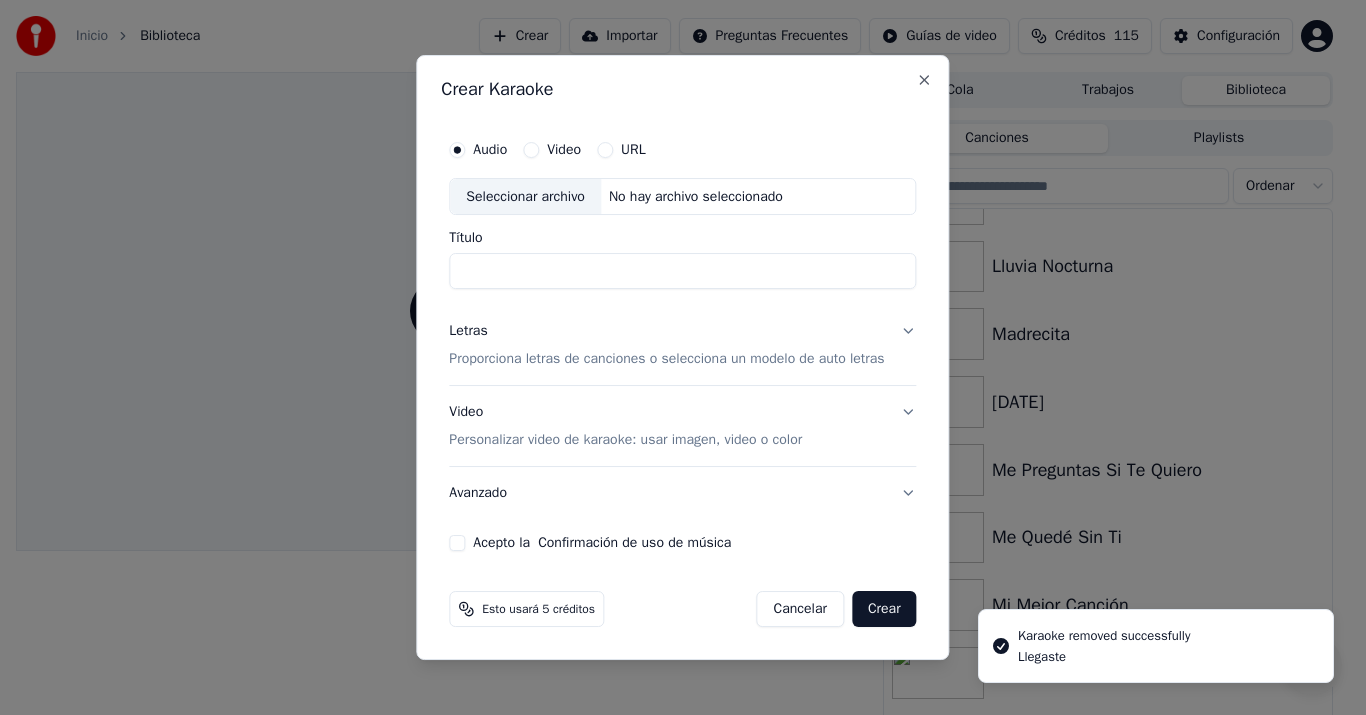 click on "Seleccionar archivo" at bounding box center (525, 197) 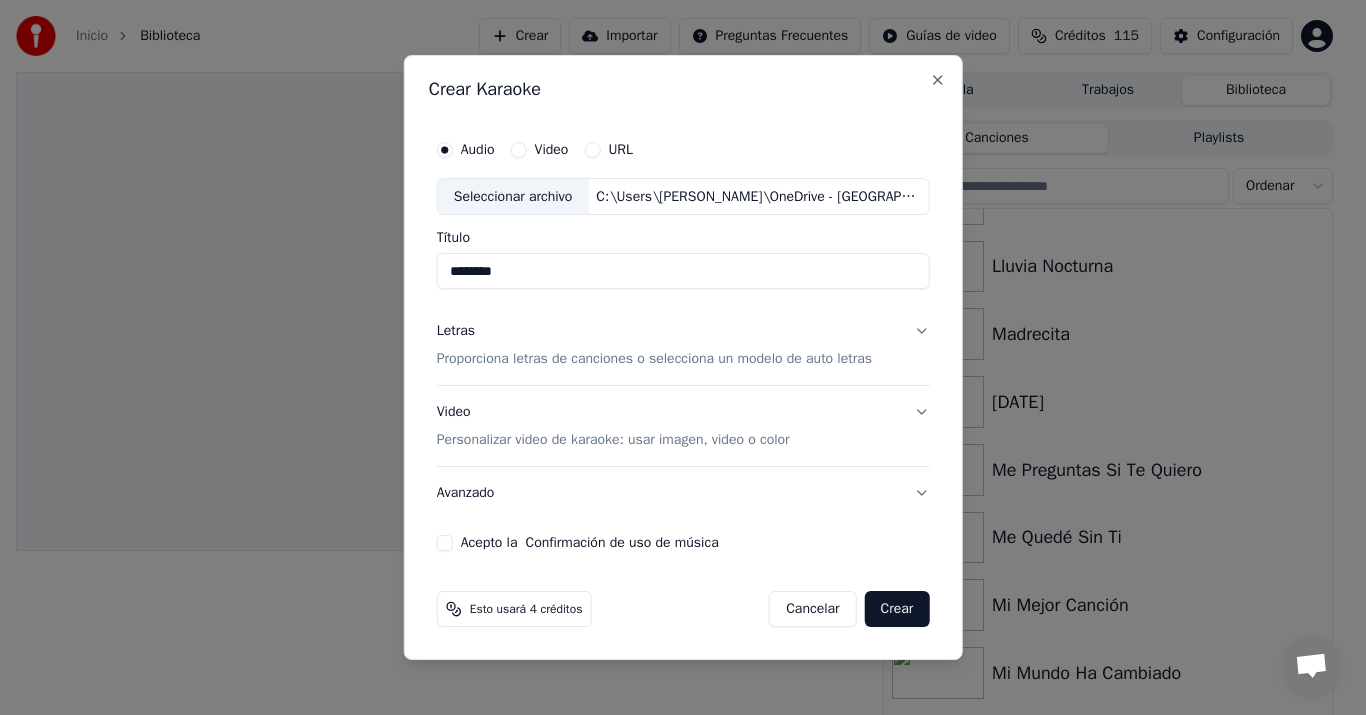 type on "********" 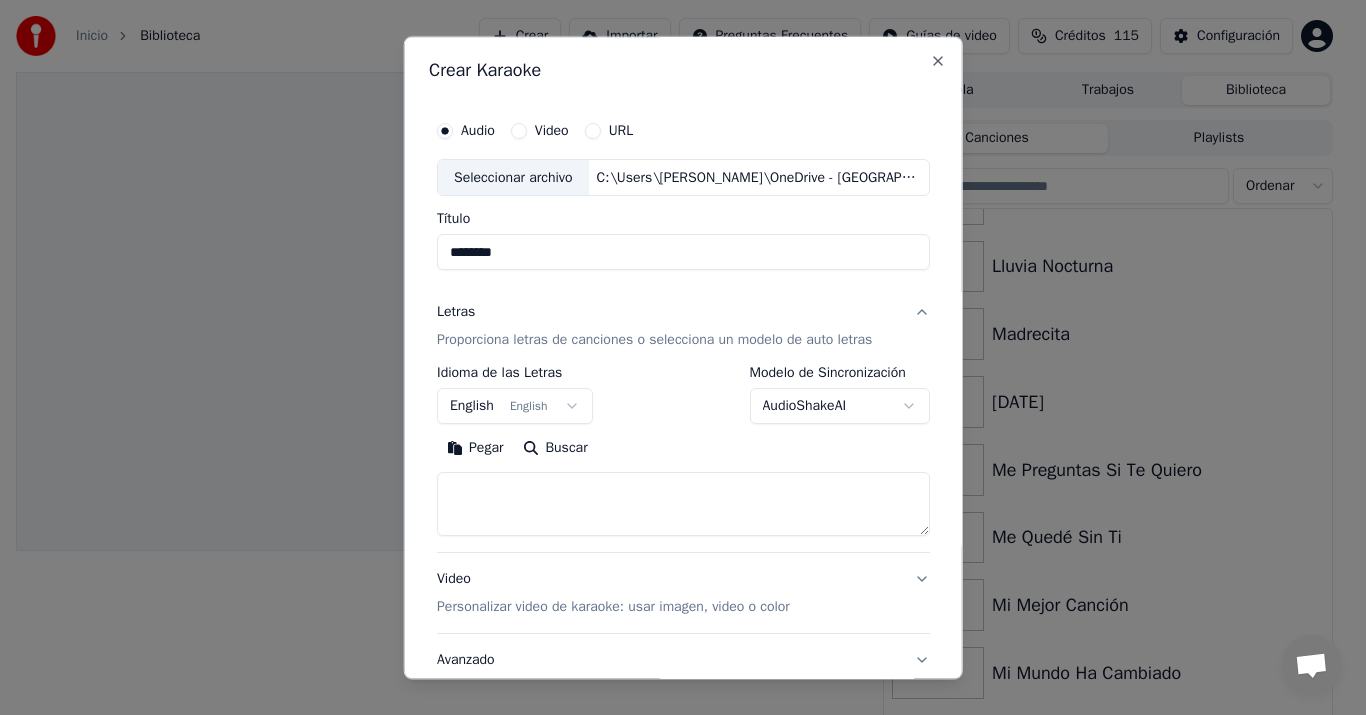 click on "Pegar" at bounding box center [475, 449] 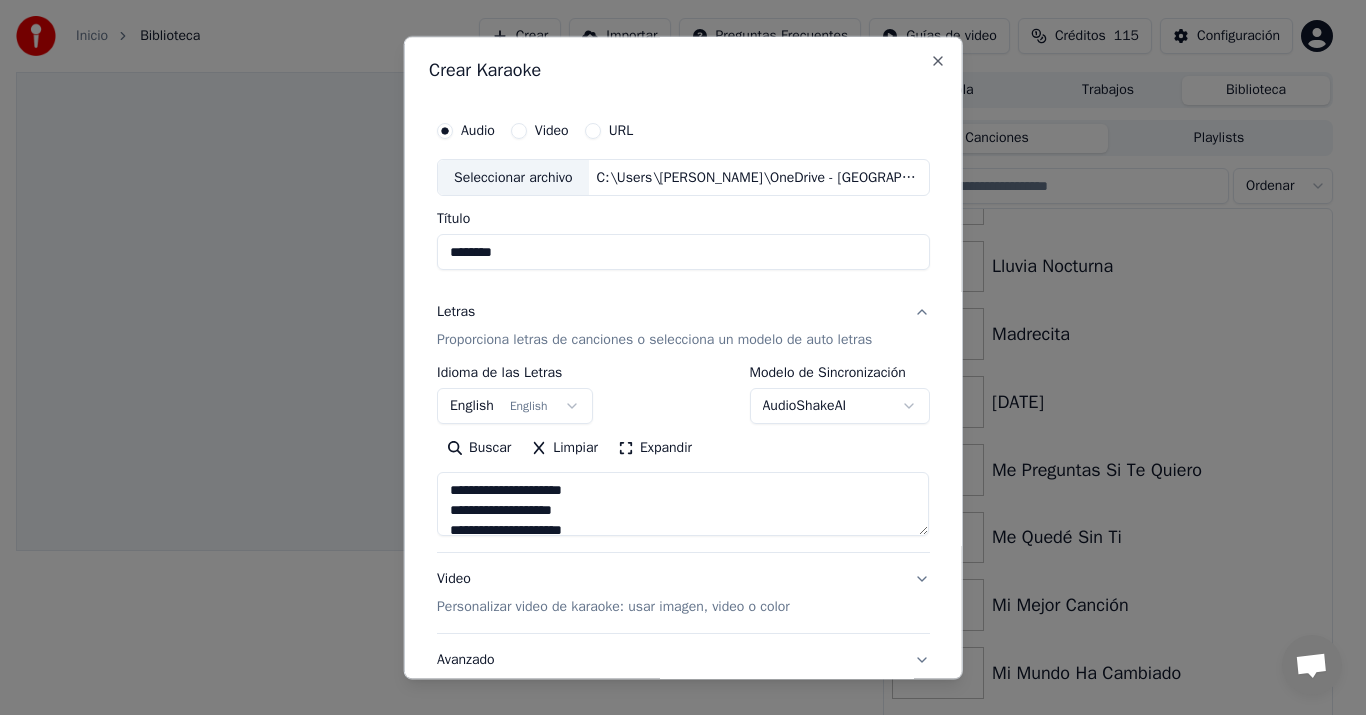 click on "English English" at bounding box center (515, 407) 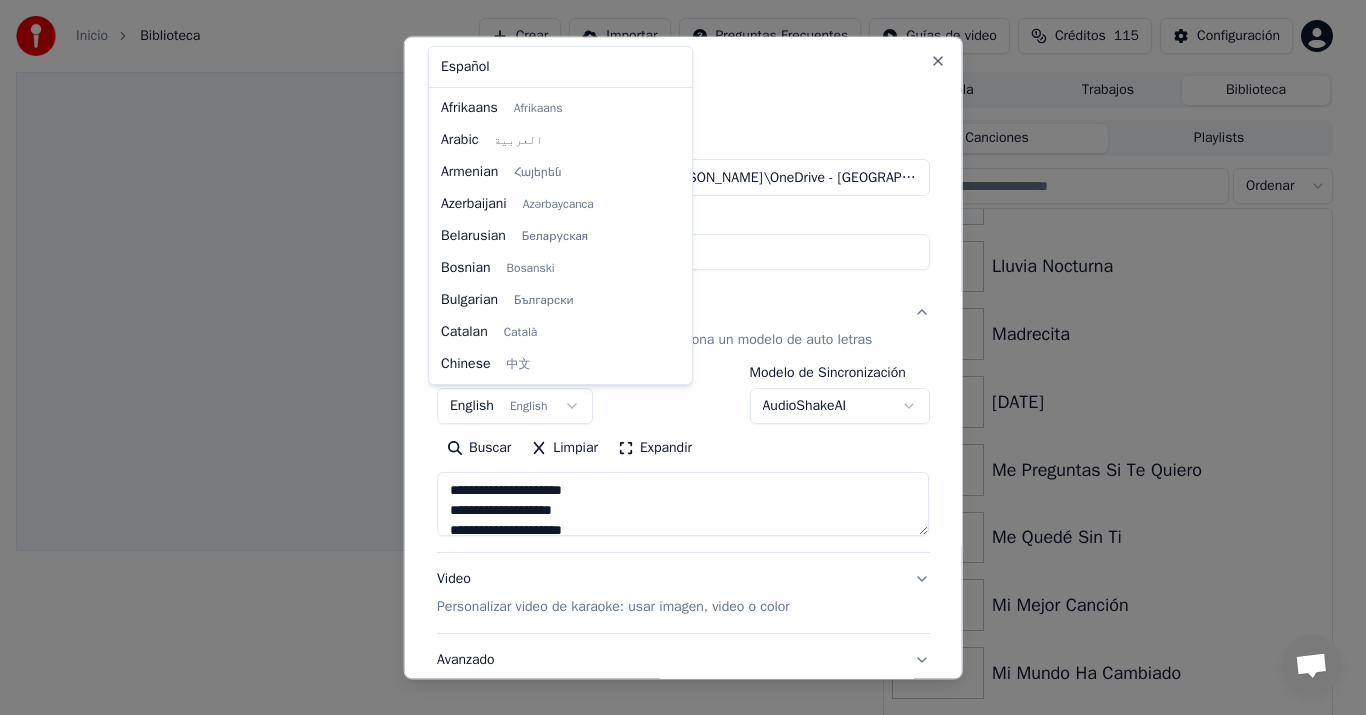 scroll, scrollTop: 160, scrollLeft: 0, axis: vertical 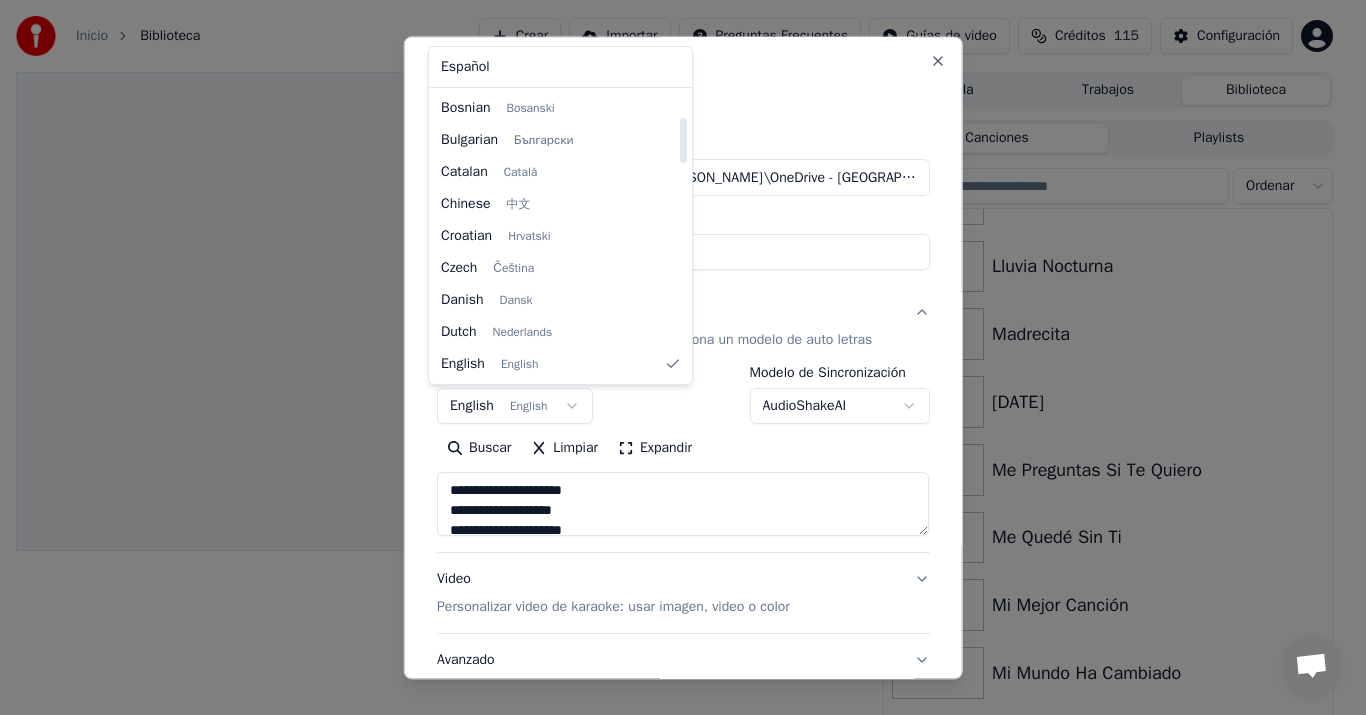 select on "**" 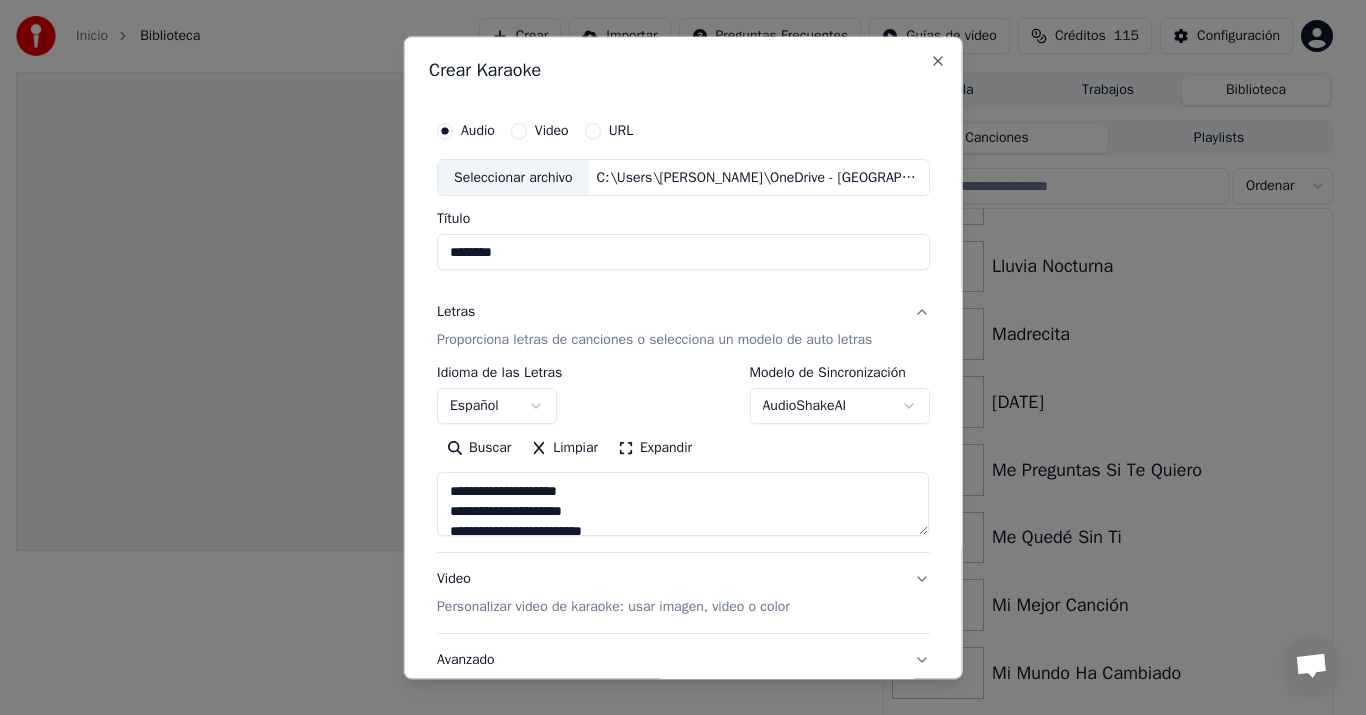 scroll, scrollTop: 400, scrollLeft: 0, axis: vertical 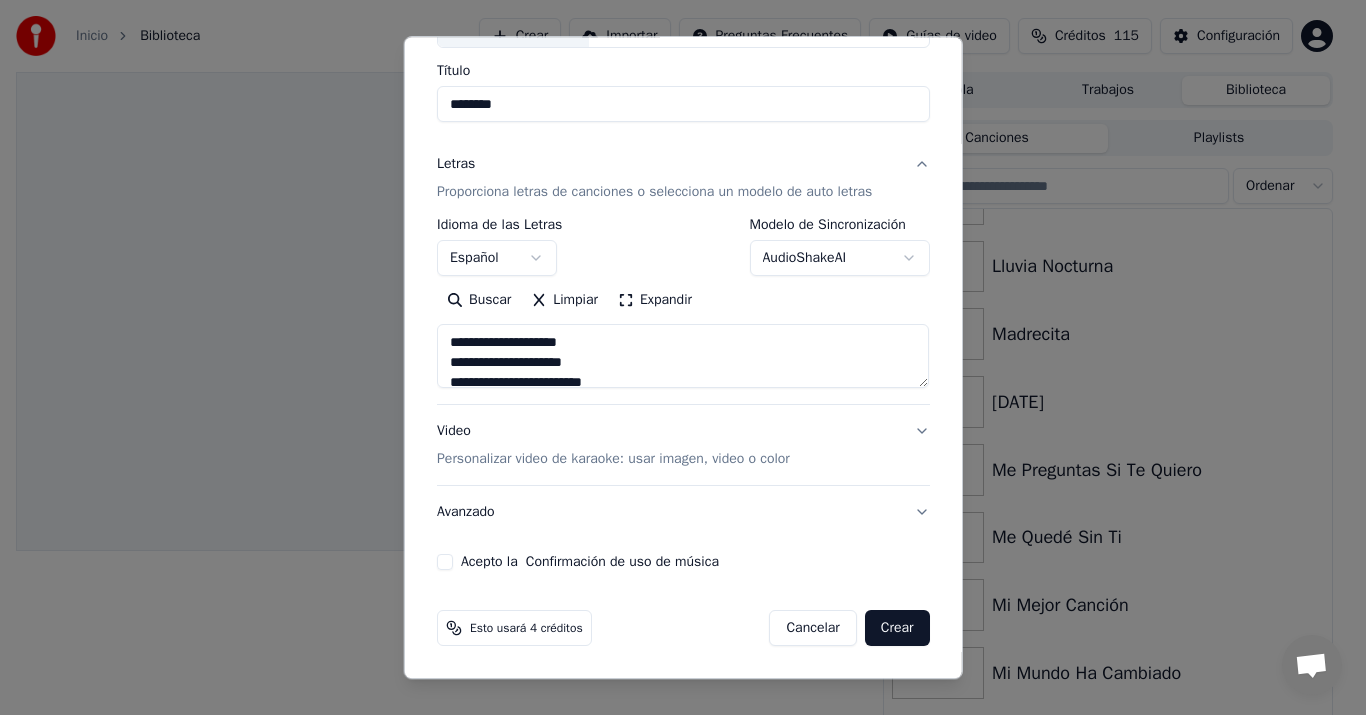 click on "**********" at bounding box center (683, 267) 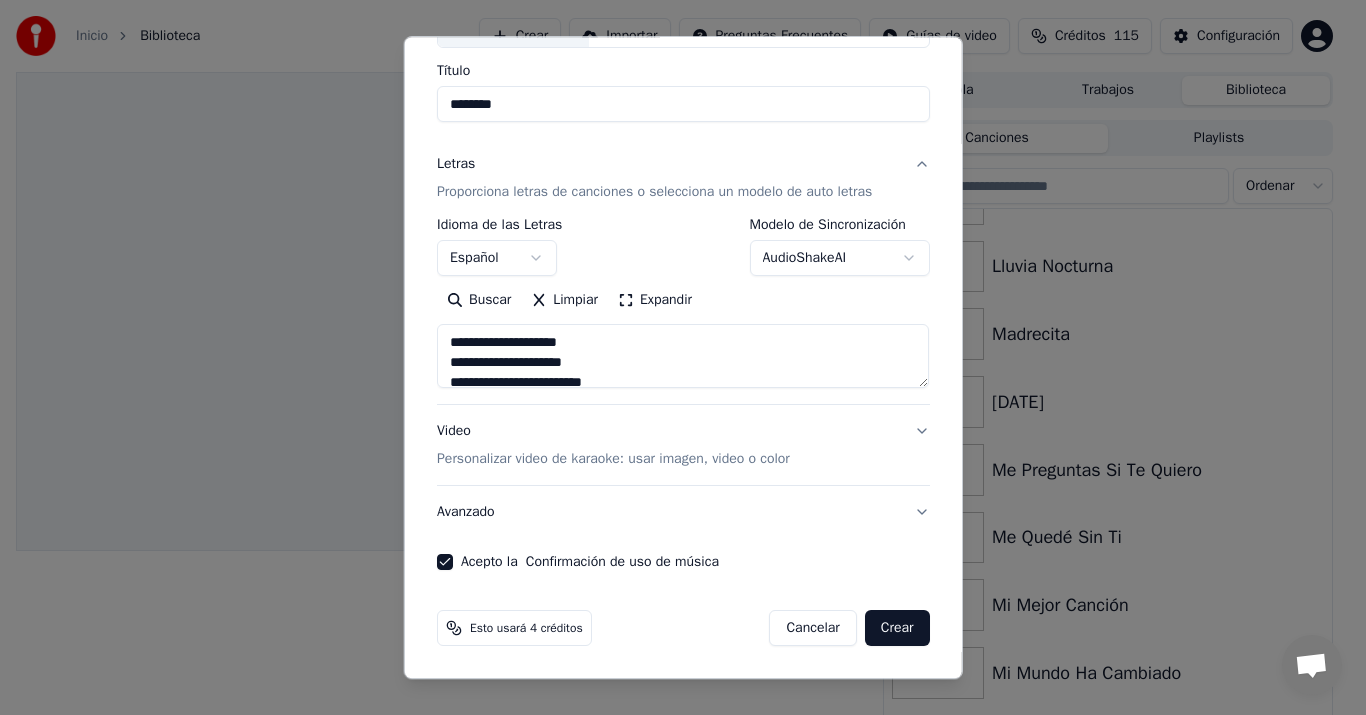 click on "Crear" at bounding box center (897, 629) 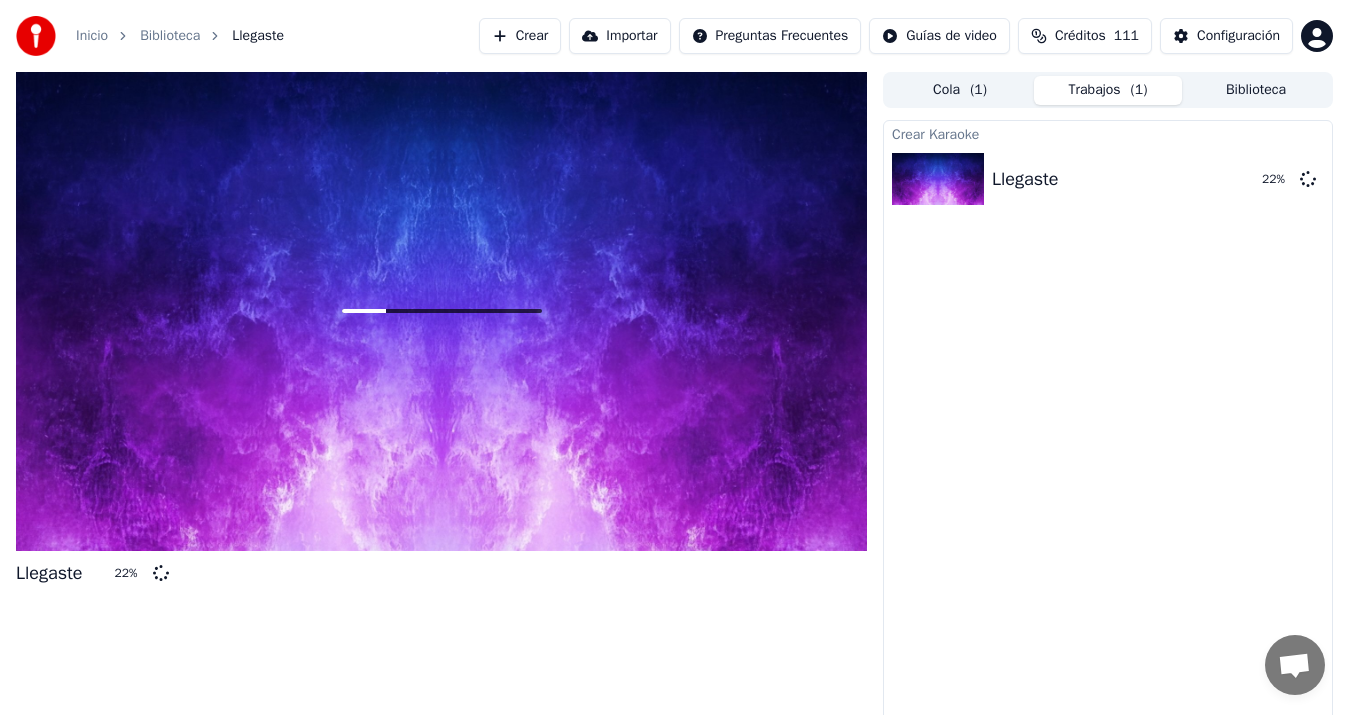 click at bounding box center [1294, 667] 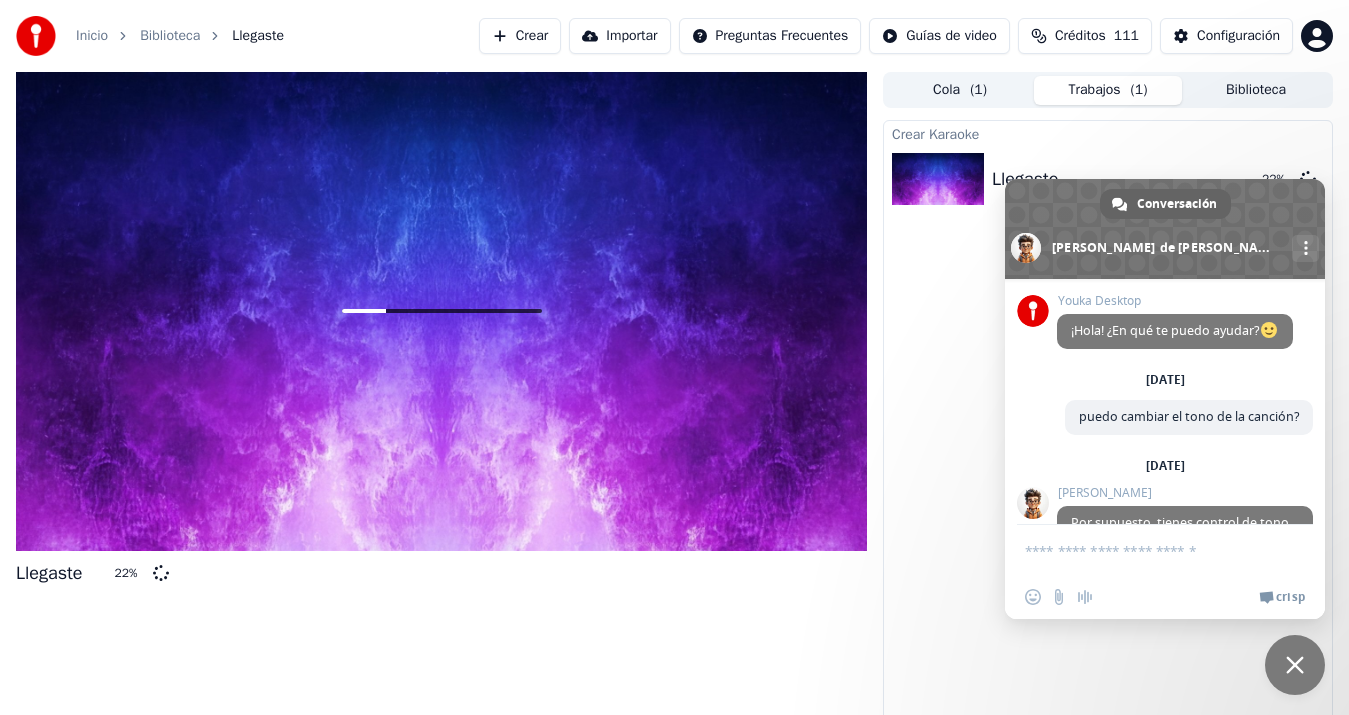 scroll, scrollTop: 110, scrollLeft: 0, axis: vertical 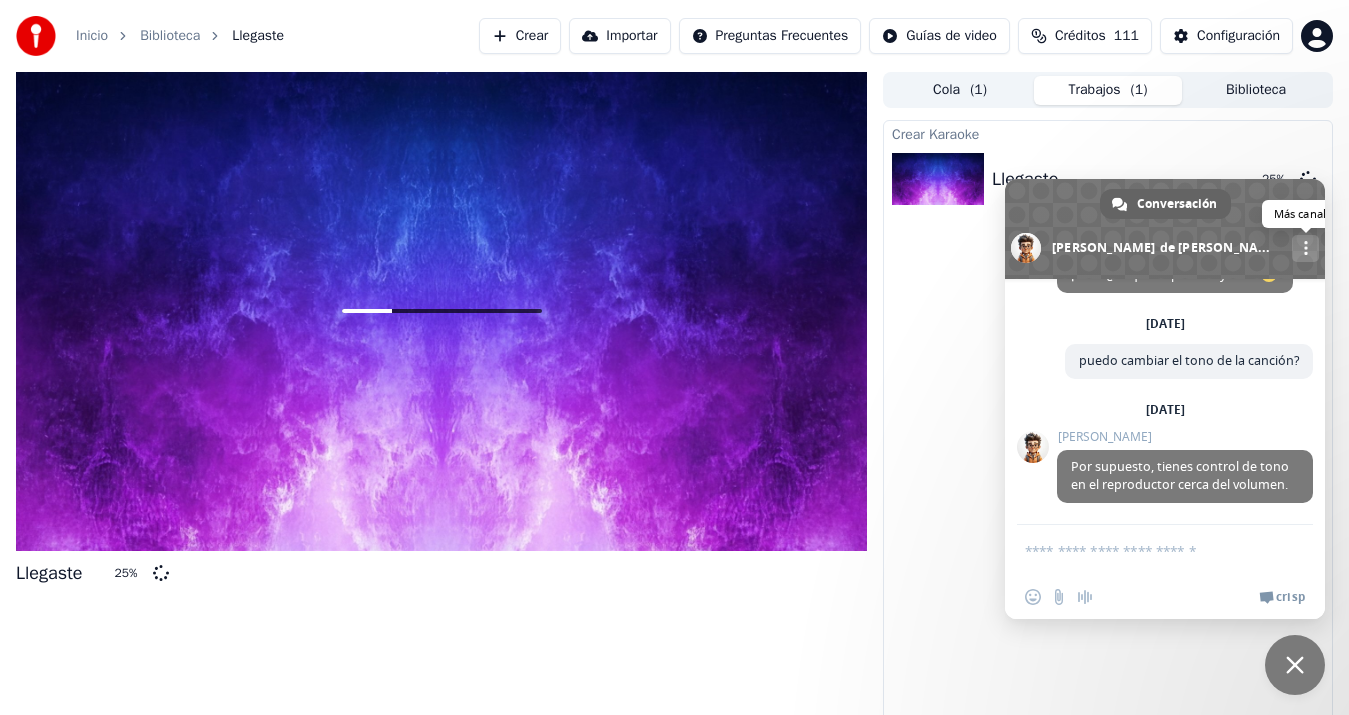click on "Más canales" at bounding box center [1305, 248] 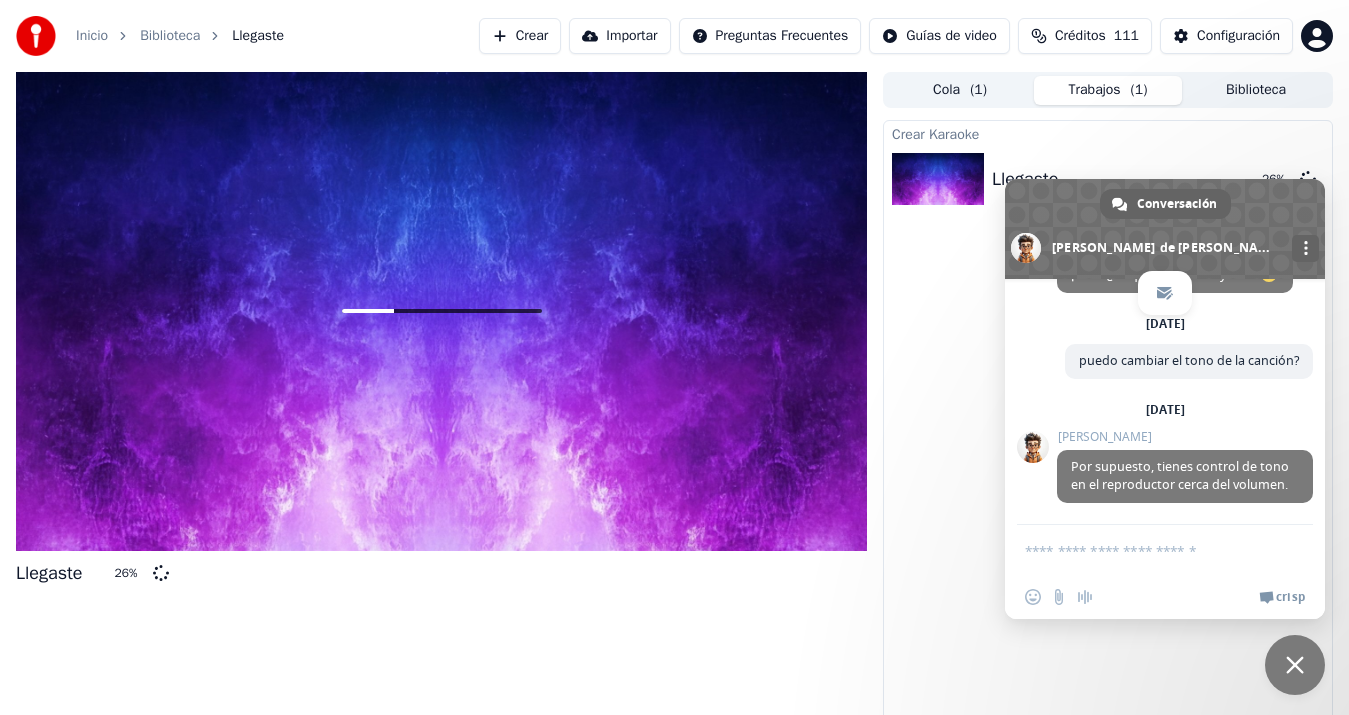 click on "Crear Karaoke Llegaste 26 %" at bounding box center (1108, 424) 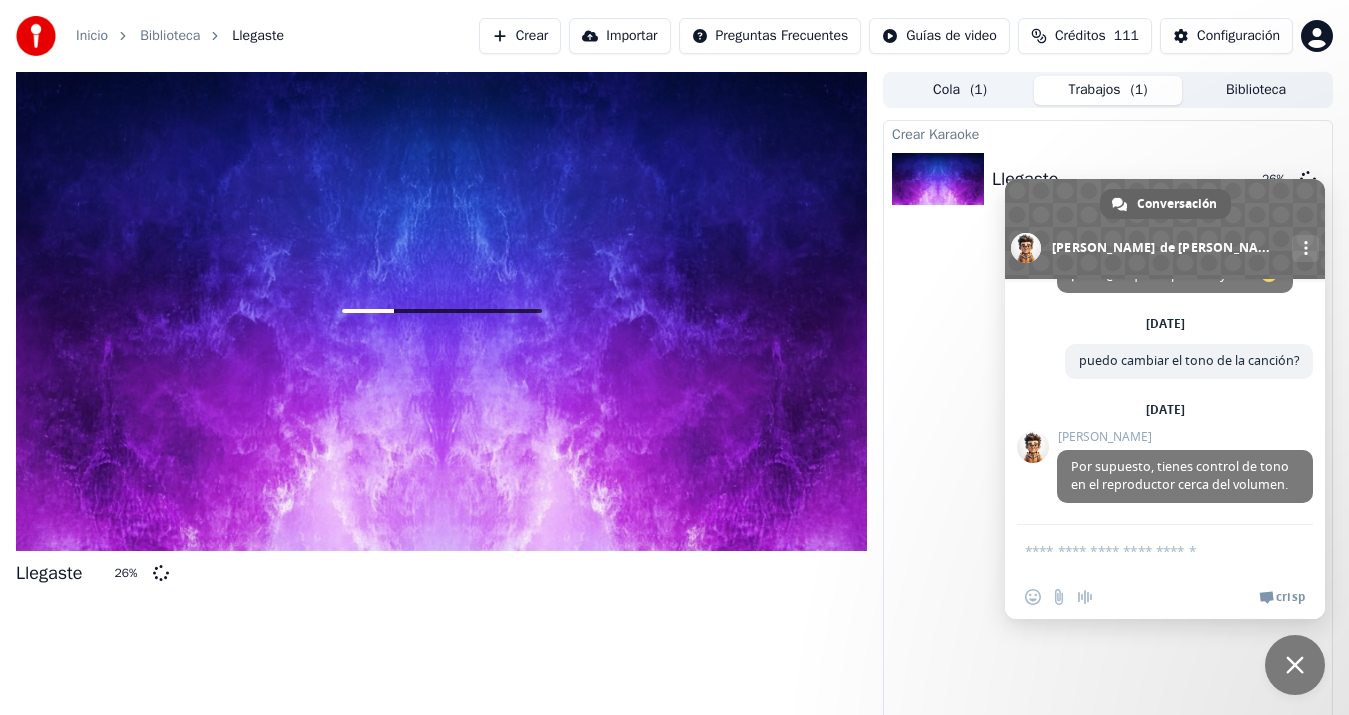click at bounding box center [1295, 665] 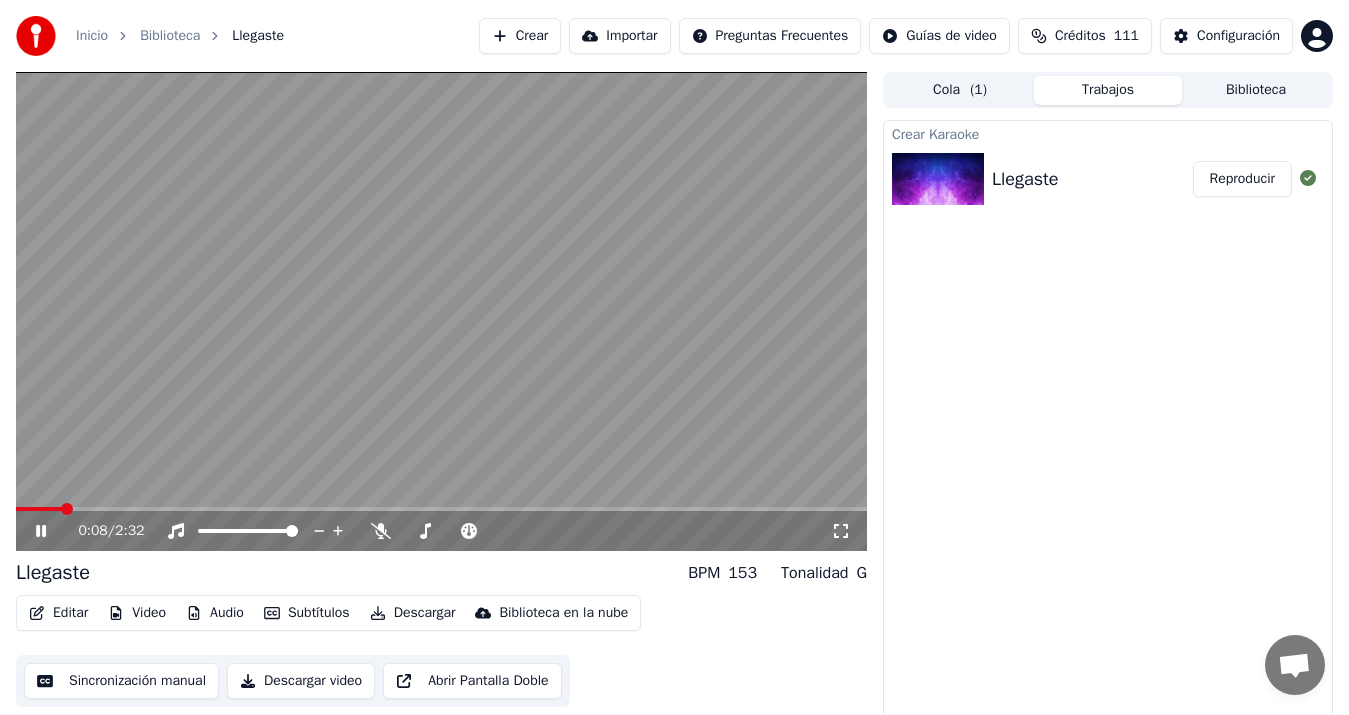 click at bounding box center (441, 311) 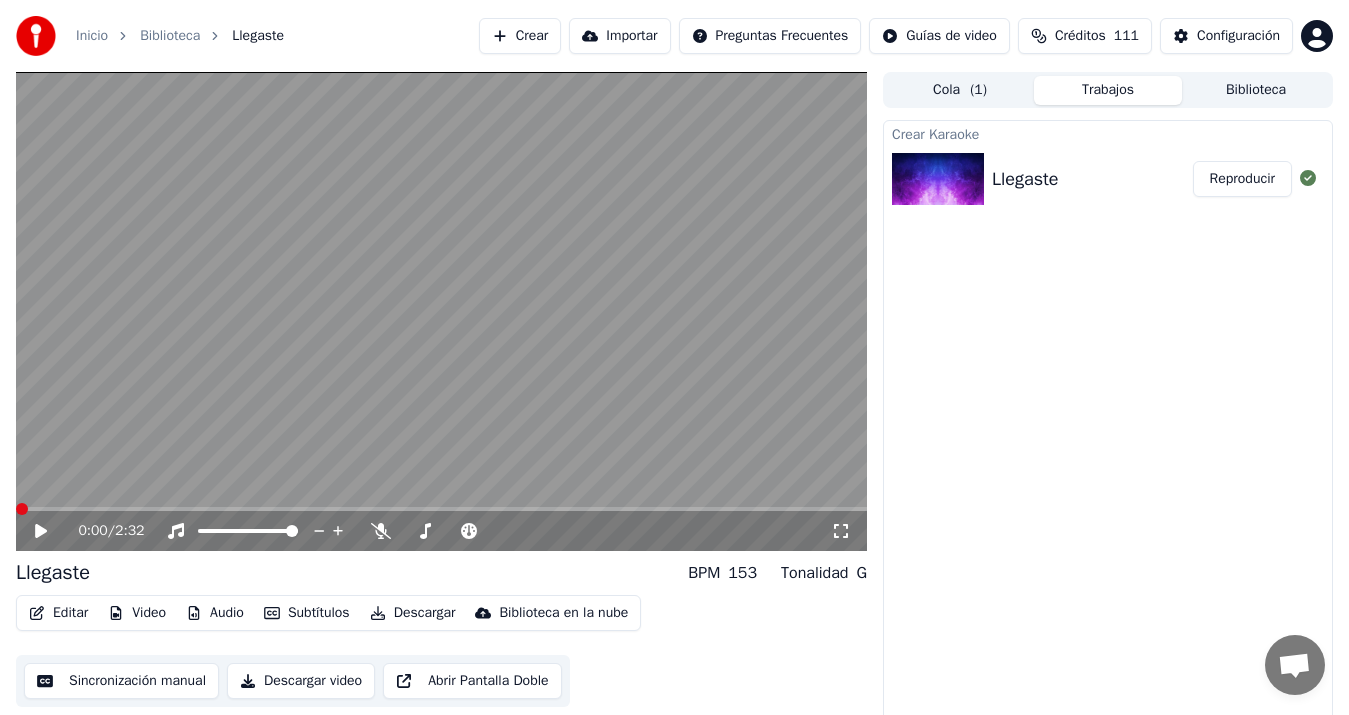 click at bounding box center [22, 509] 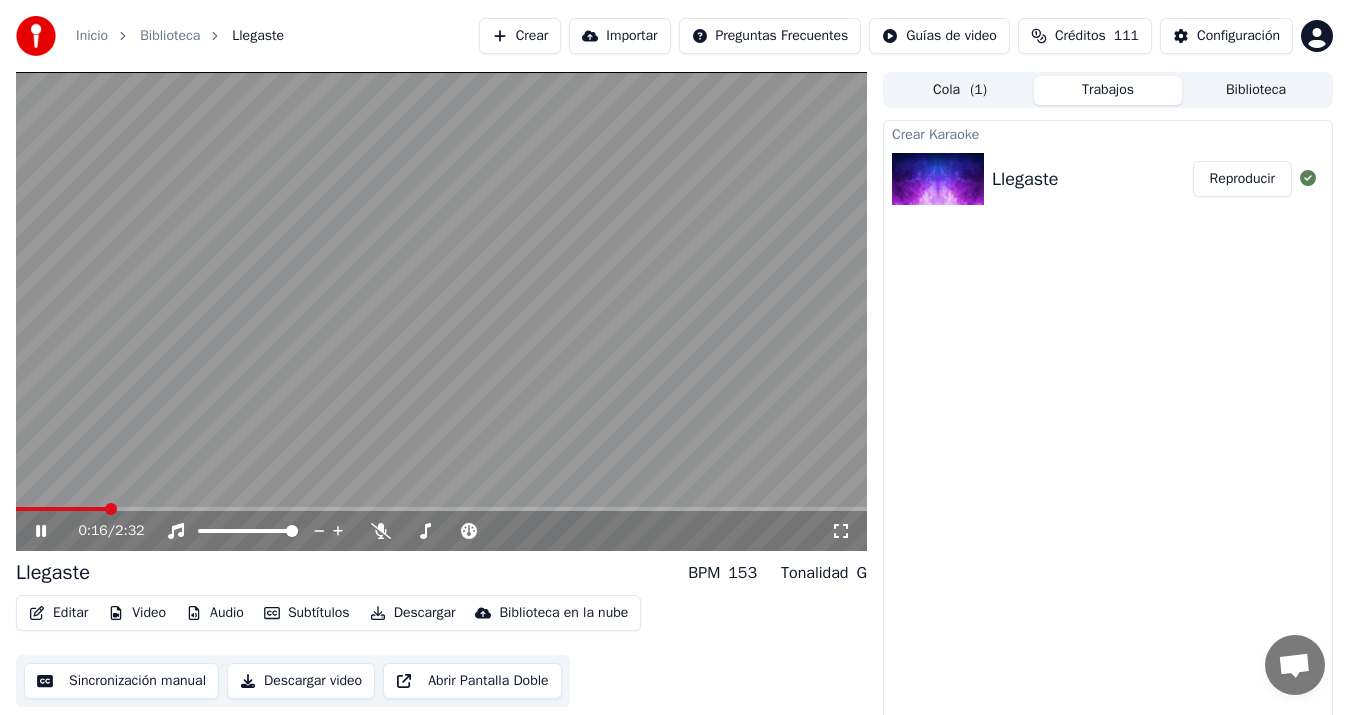 click 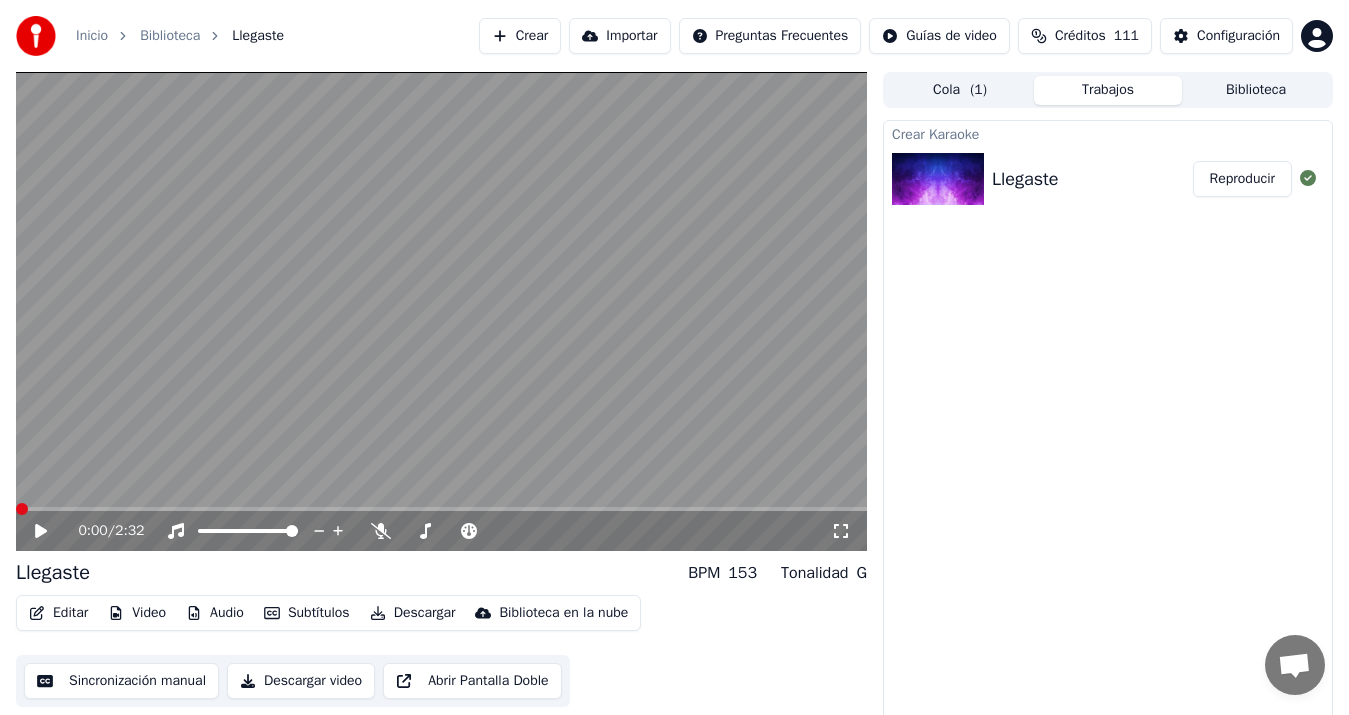 click at bounding box center (22, 509) 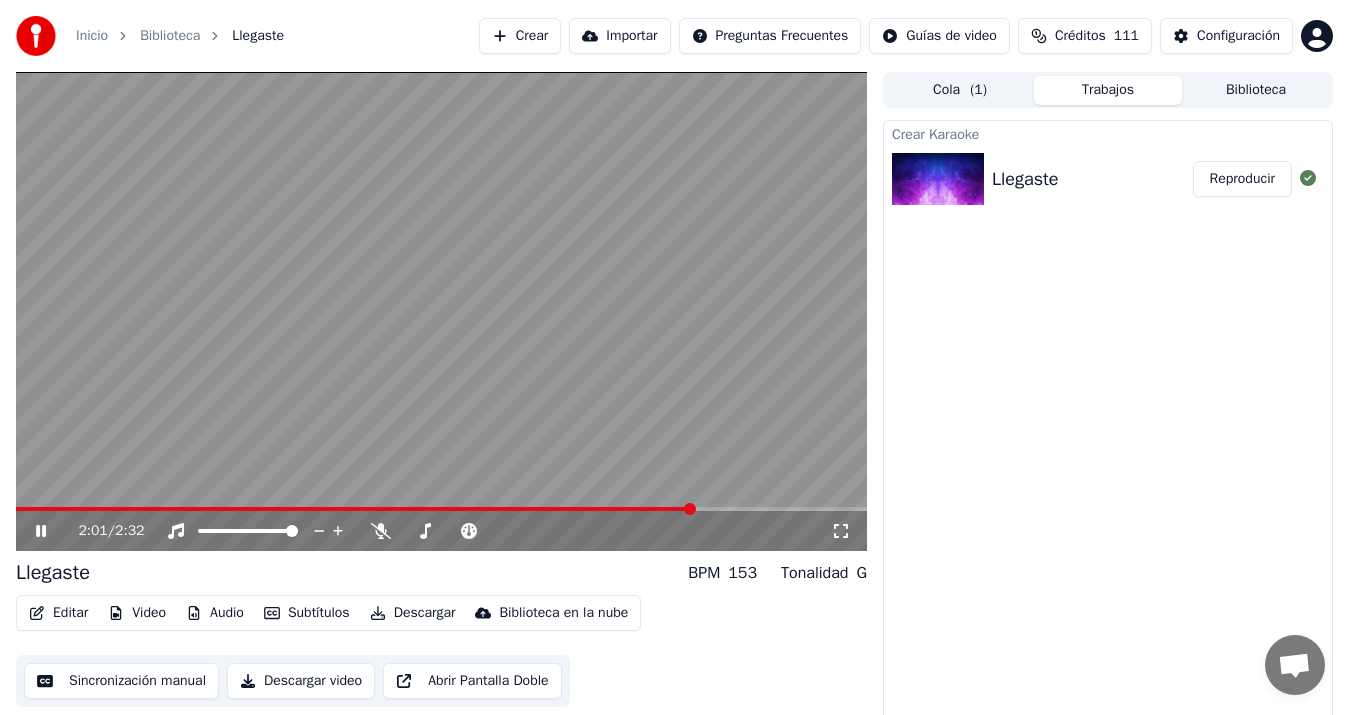 click on "Descargar" at bounding box center (413, 613) 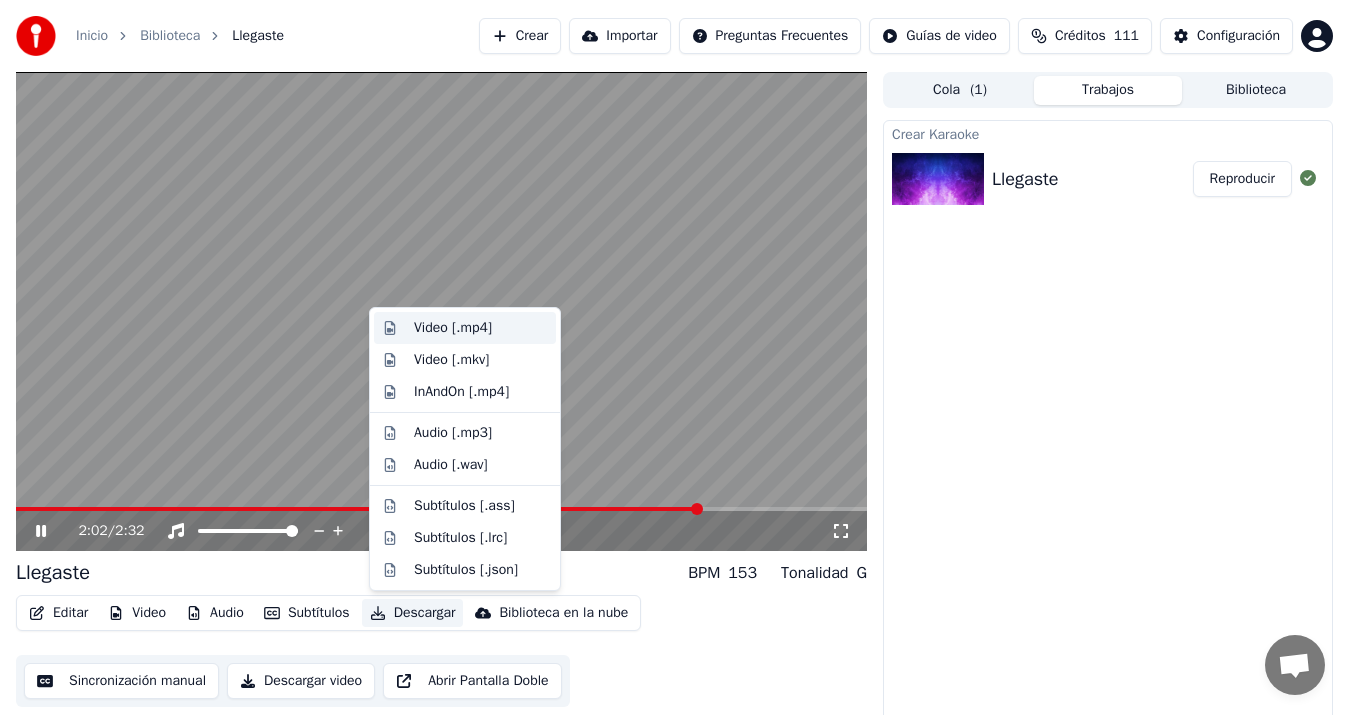 click on "Video [.mp4]" at bounding box center [453, 328] 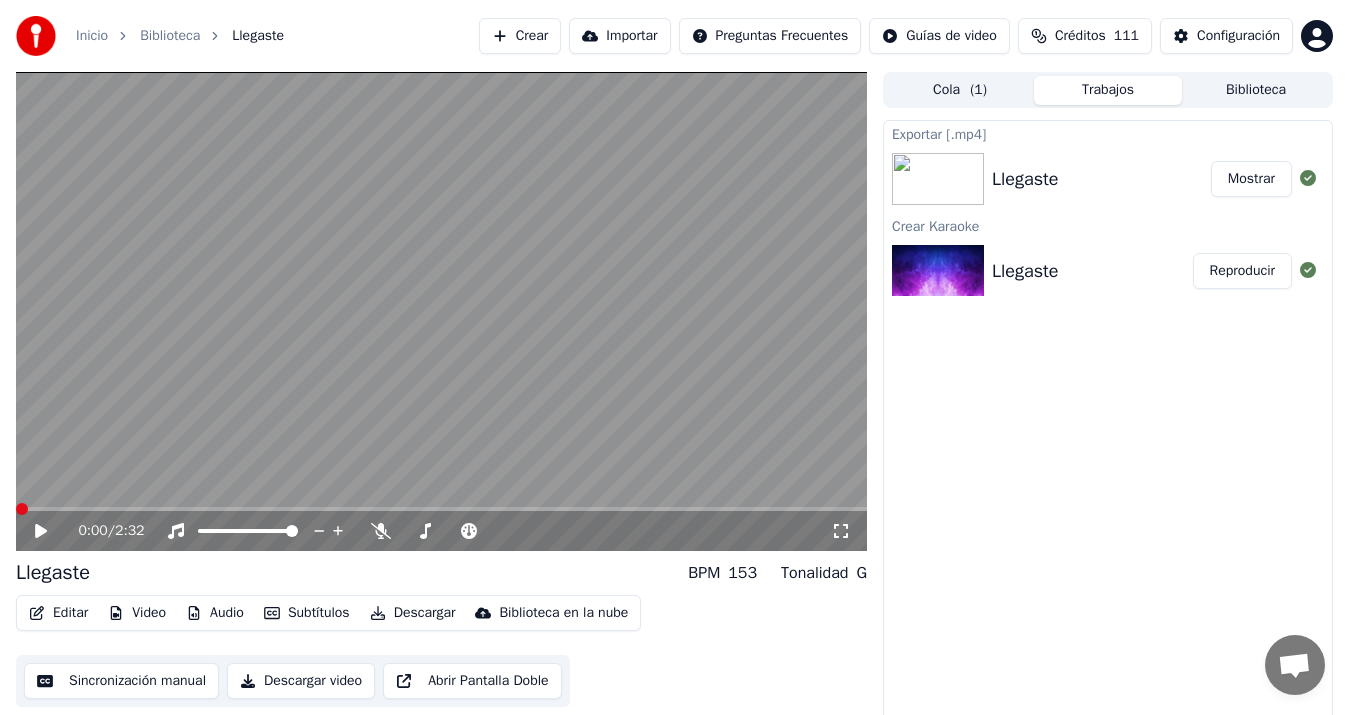 click at bounding box center (22, 509) 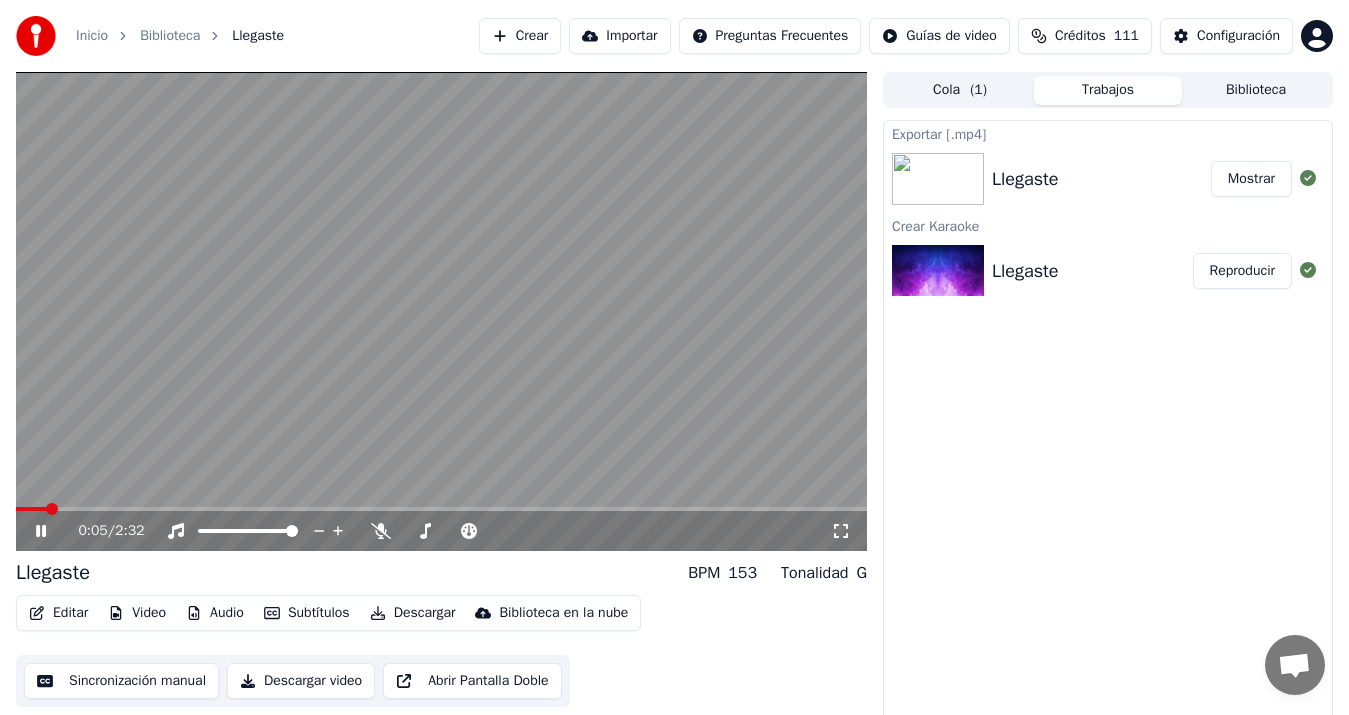 click 